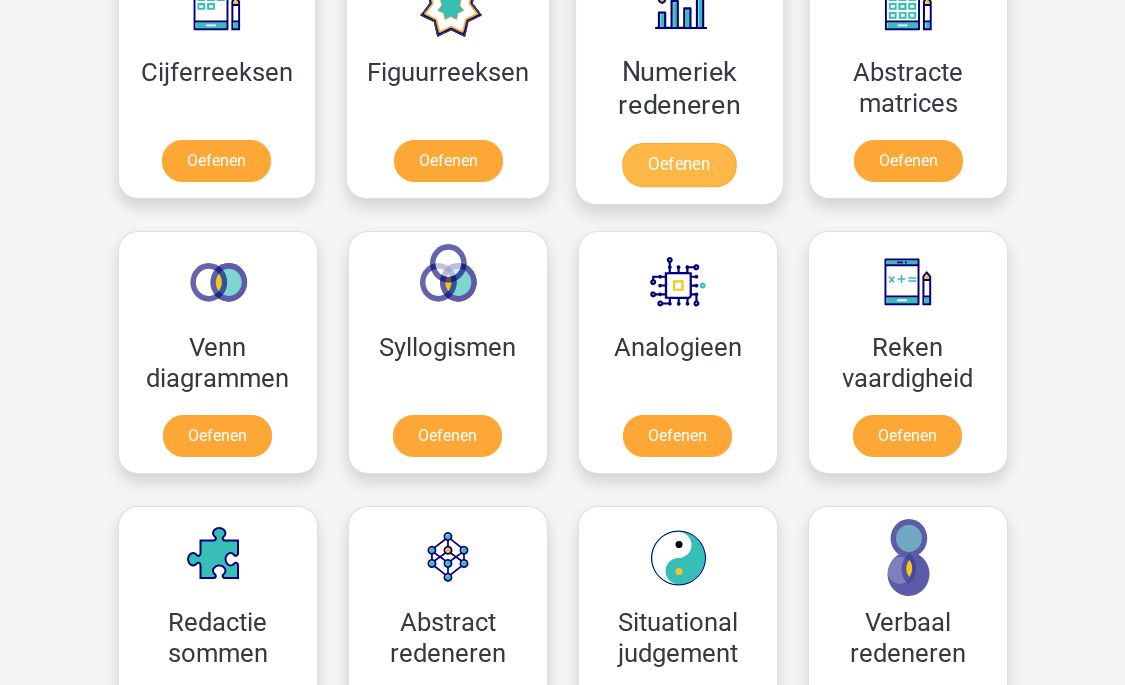 scroll, scrollTop: 1131, scrollLeft: 0, axis: vertical 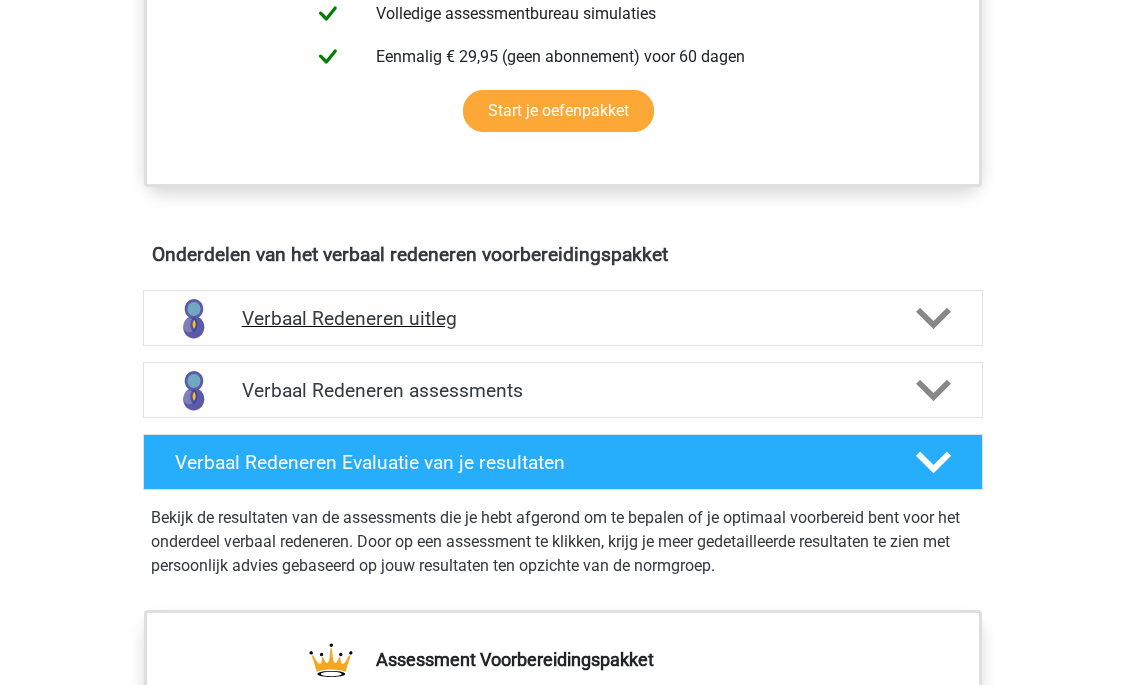 click on "Verbaal Redeneren uitleg" at bounding box center [563, 318] 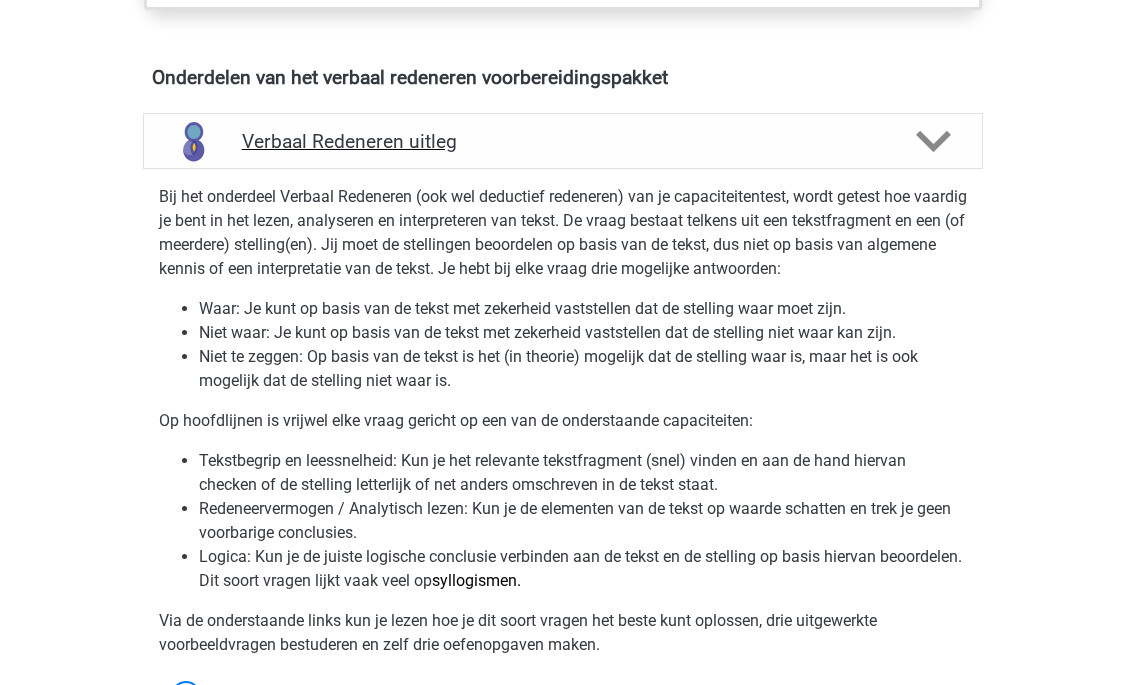 scroll, scrollTop: 1135, scrollLeft: 0, axis: vertical 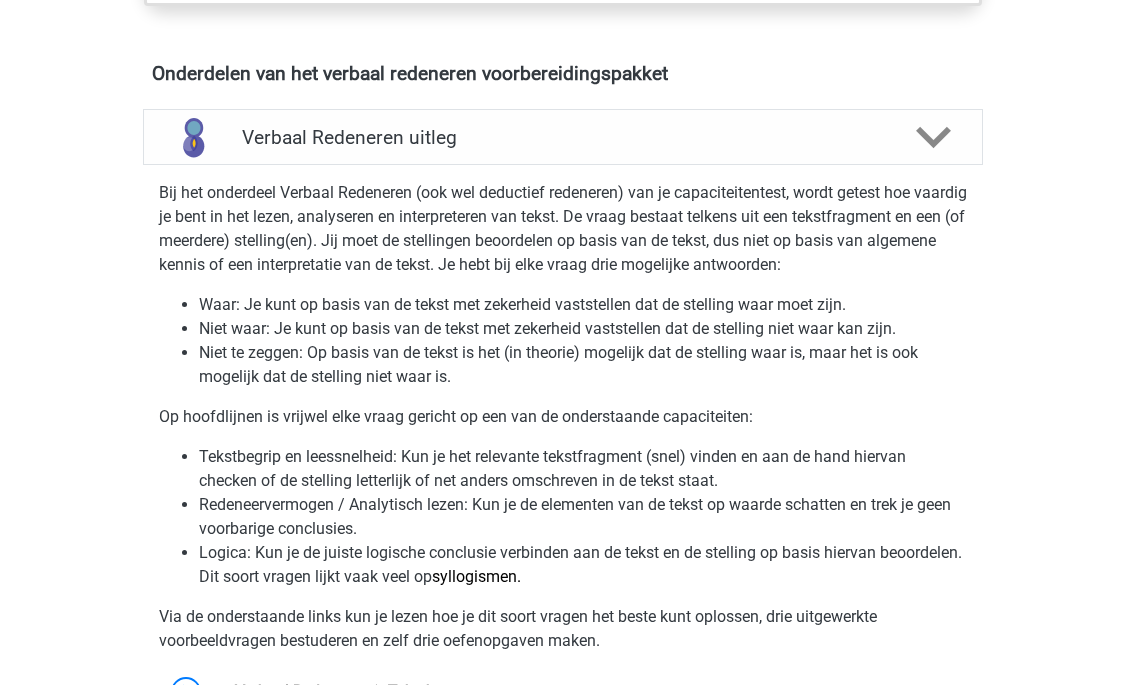 click on "Bij het onderdeel Verbaal Redeneren (ook wel deductief redeneren) van je capaciteitentest, wordt getest hoe vaardig je bent in het lezen, analyseren en interpreteren van tekst. De vraag bestaat telkens uit een tekstfragment en een (of meerdere) stelling(en). Jij moet de stellingen beoordelen op basis van de tekst, dus niet op basis van algemene kennis of een interpretatie van de tekst. Je hebt bij elke vraag drie mogelijke antwoorden:" at bounding box center [563, 229] 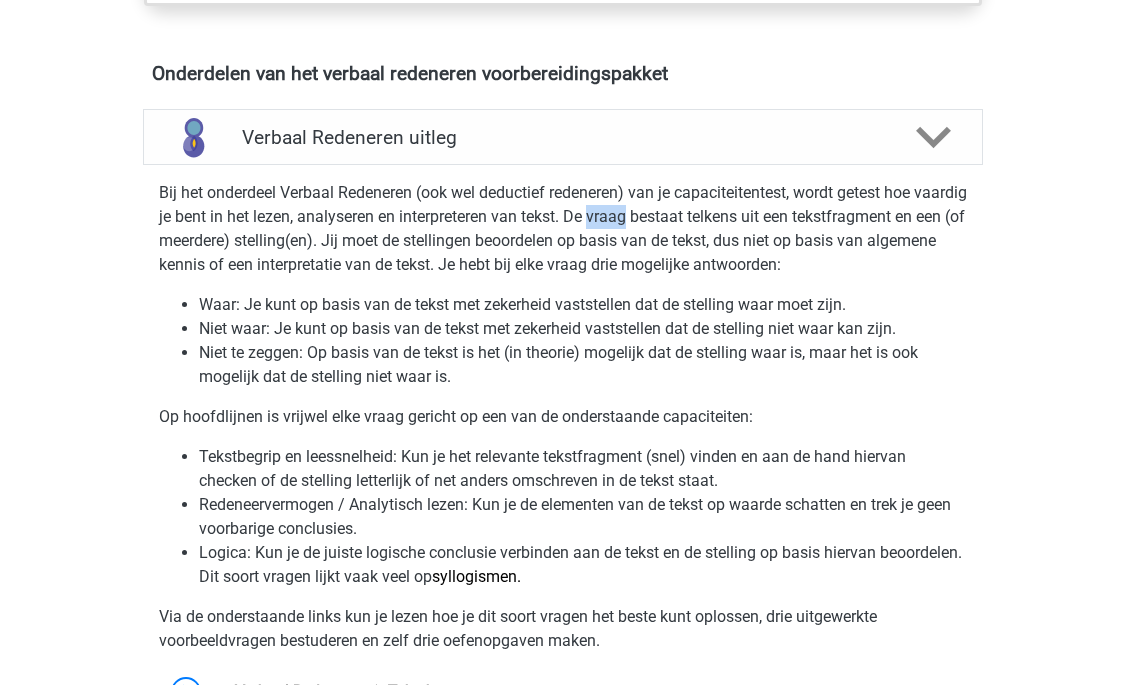 click on "Bij het onderdeel Verbaal Redeneren (ook wel deductief redeneren) van je capaciteitentest, wordt getest hoe vaardig je bent in het lezen, analyseren en interpreteren van tekst. De vraag bestaat telkens uit een tekstfragment en een (of meerdere) stelling(en). Jij moet de stellingen beoordelen op basis van de tekst, dus niet op basis van algemene kennis of een interpretatie van de tekst. Je hebt bij elke vraag drie mogelijke antwoorden:" at bounding box center (563, 229) 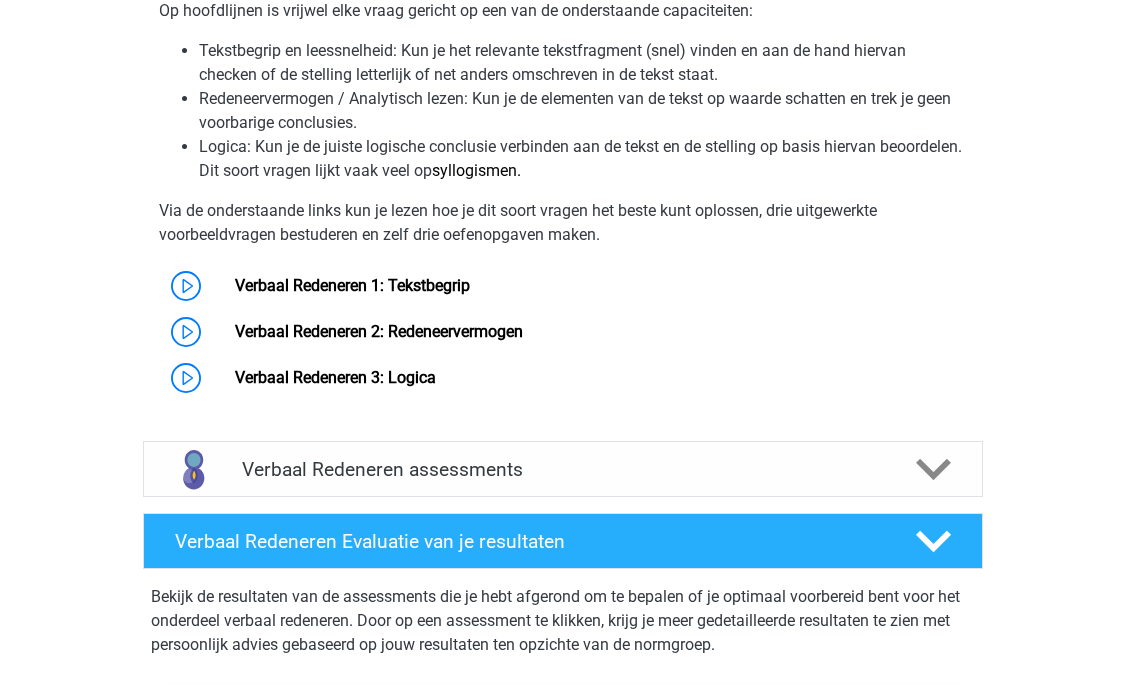 scroll, scrollTop: 1542, scrollLeft: 0, axis: vertical 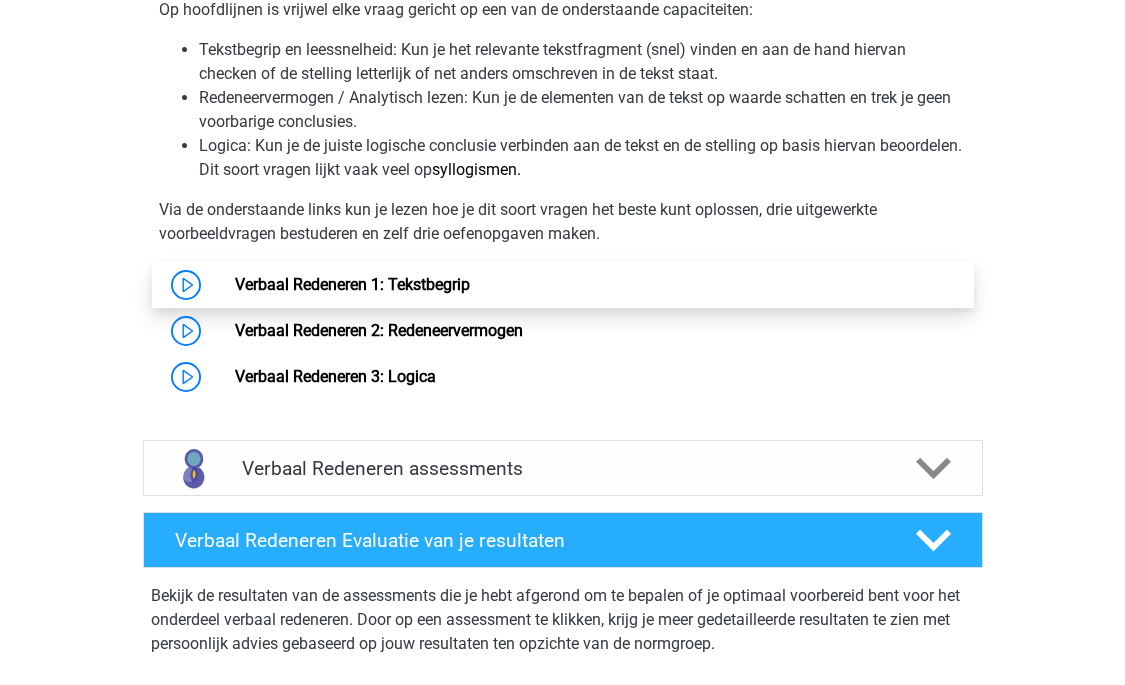 click on "Verbaal Redeneren 1: Tekstbegrip" at bounding box center (352, 284) 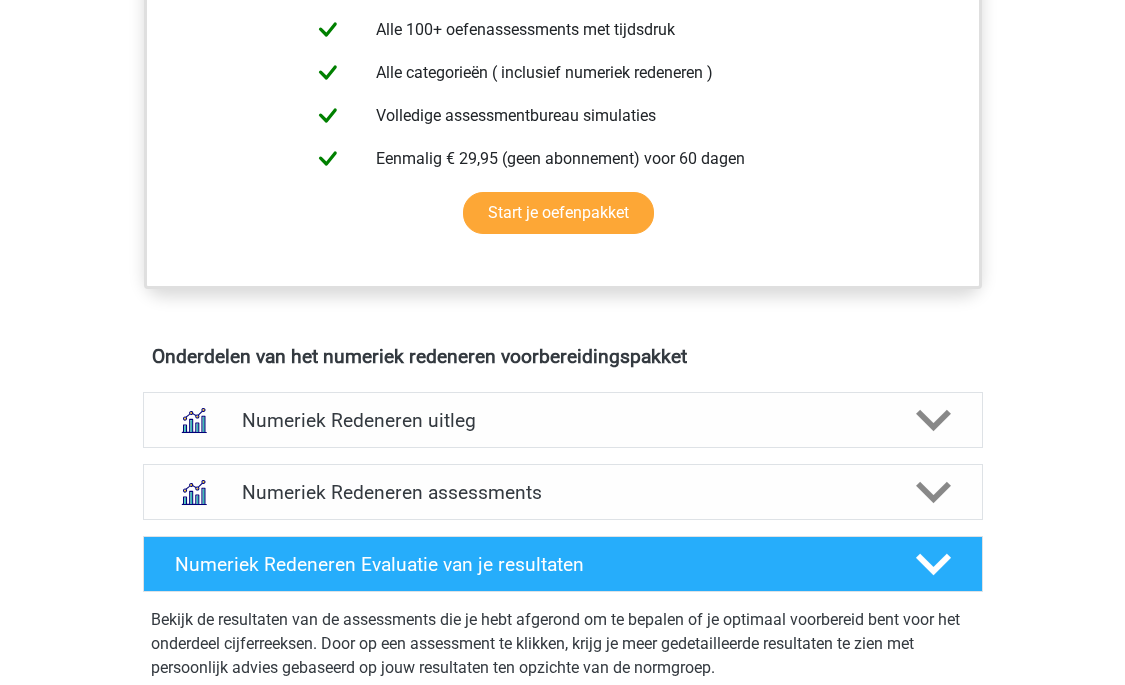 scroll, scrollTop: 963, scrollLeft: 0, axis: vertical 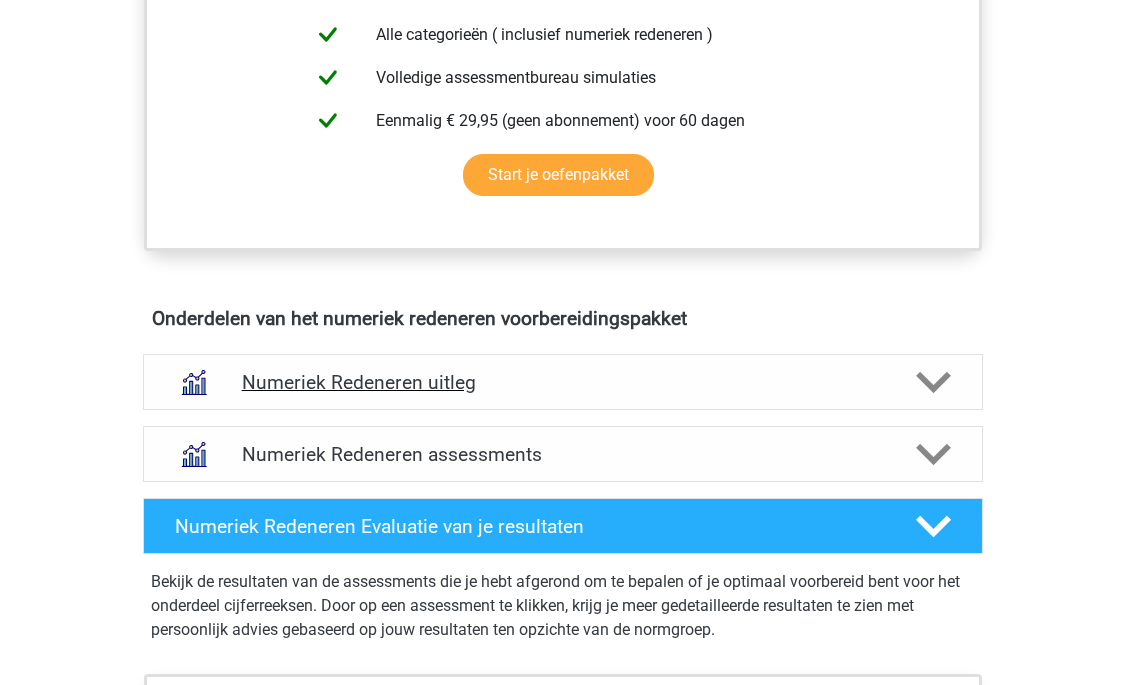 click on "Numeriek Redeneren uitleg" at bounding box center [563, 382] 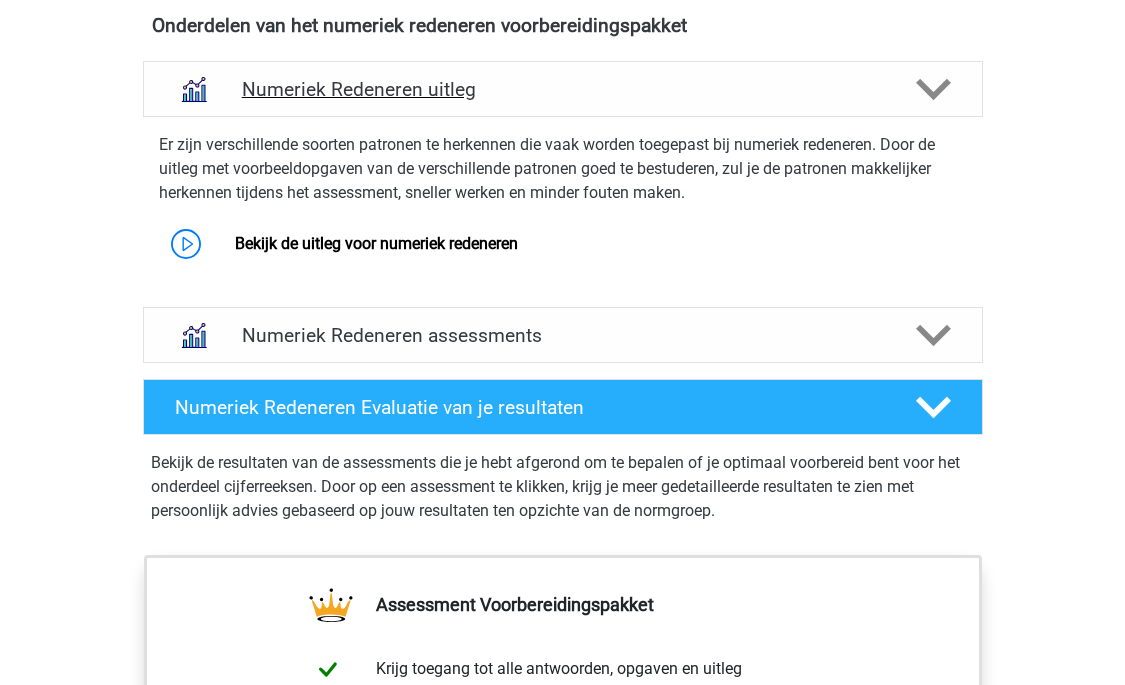 scroll, scrollTop: 1258, scrollLeft: 0, axis: vertical 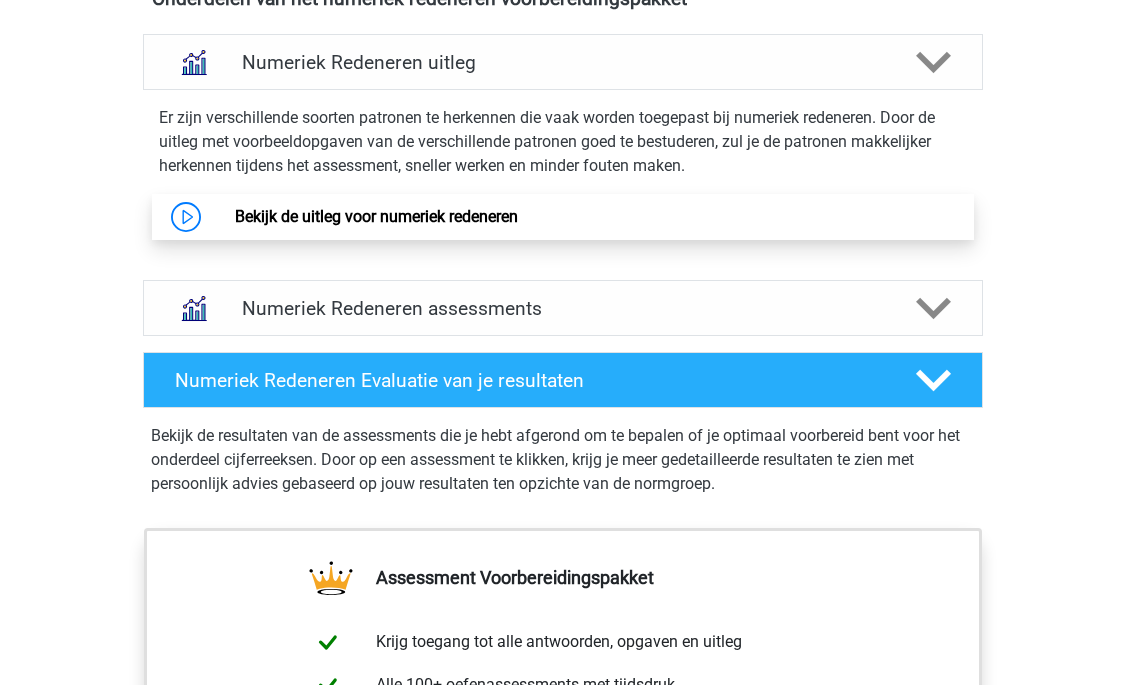 click on "Bekijk de uitleg voor
numeriek redeneren" at bounding box center (376, 216) 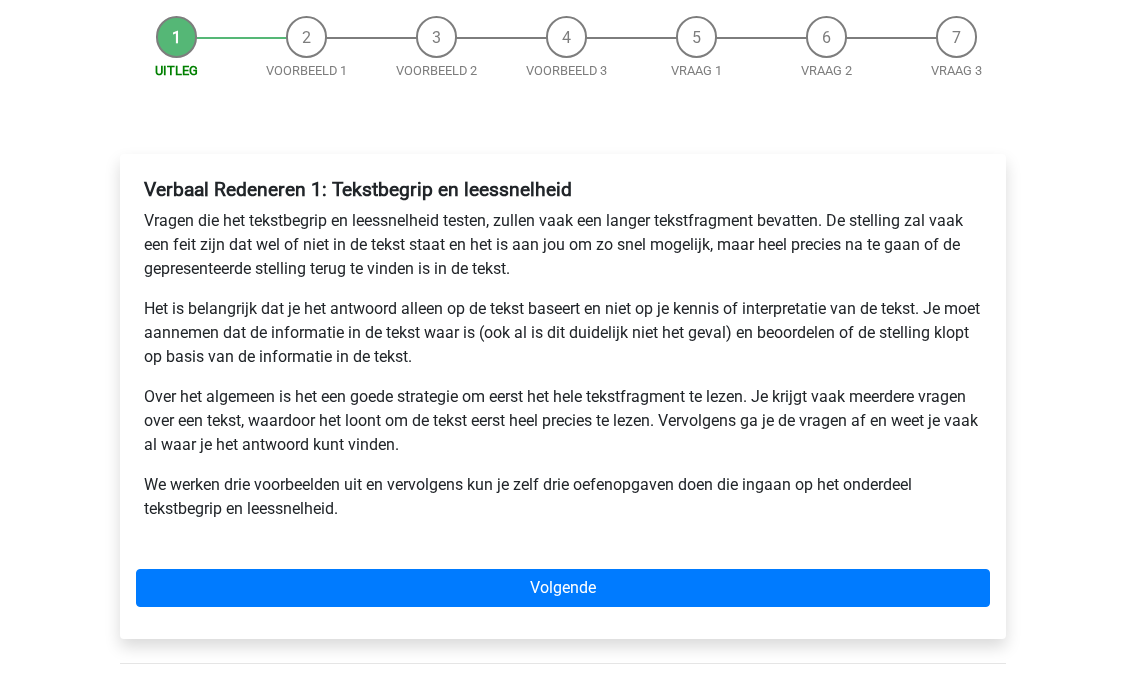 scroll, scrollTop: 189, scrollLeft: 0, axis: vertical 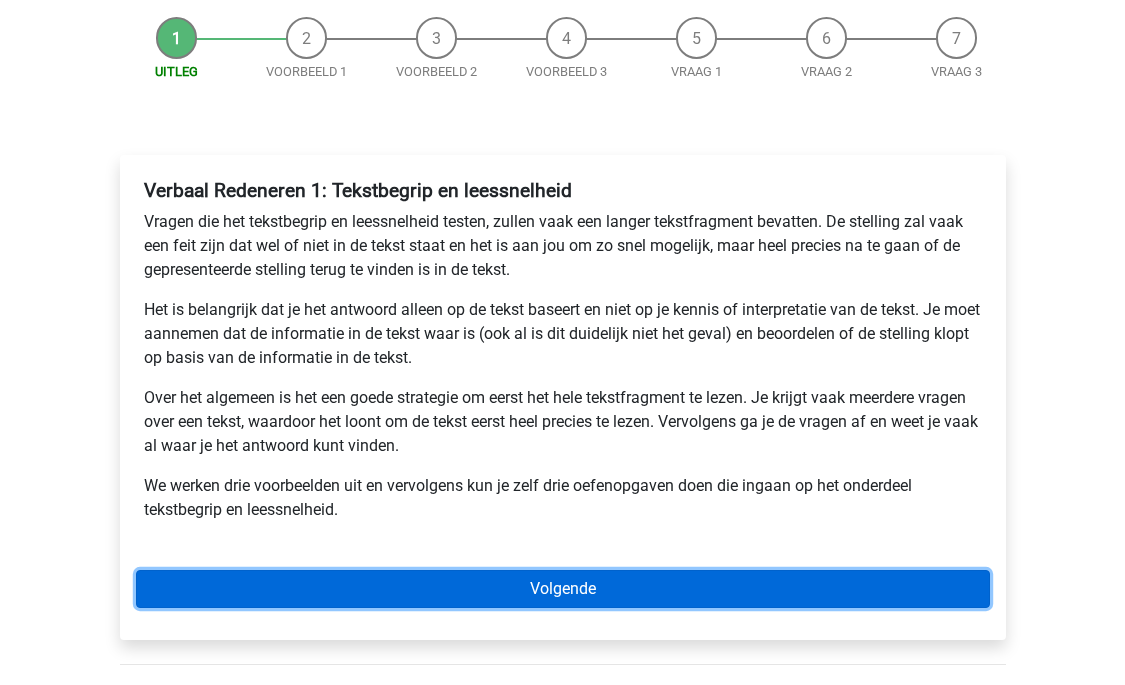 click on "Volgende" at bounding box center (563, 589) 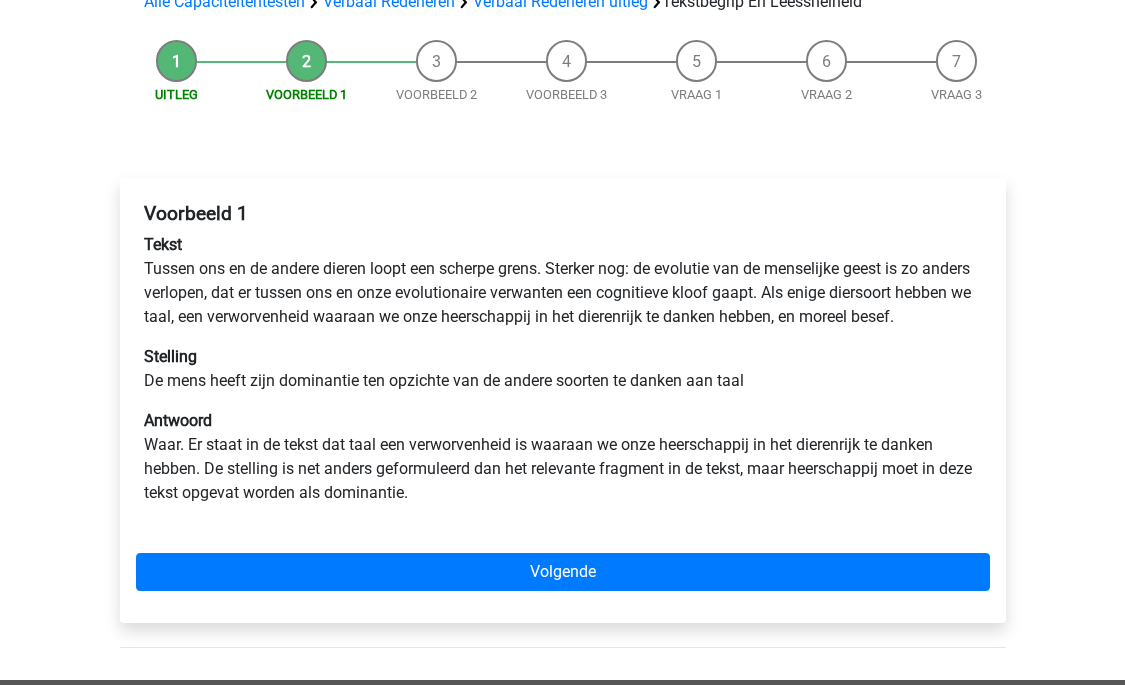 scroll, scrollTop: 226, scrollLeft: 0, axis: vertical 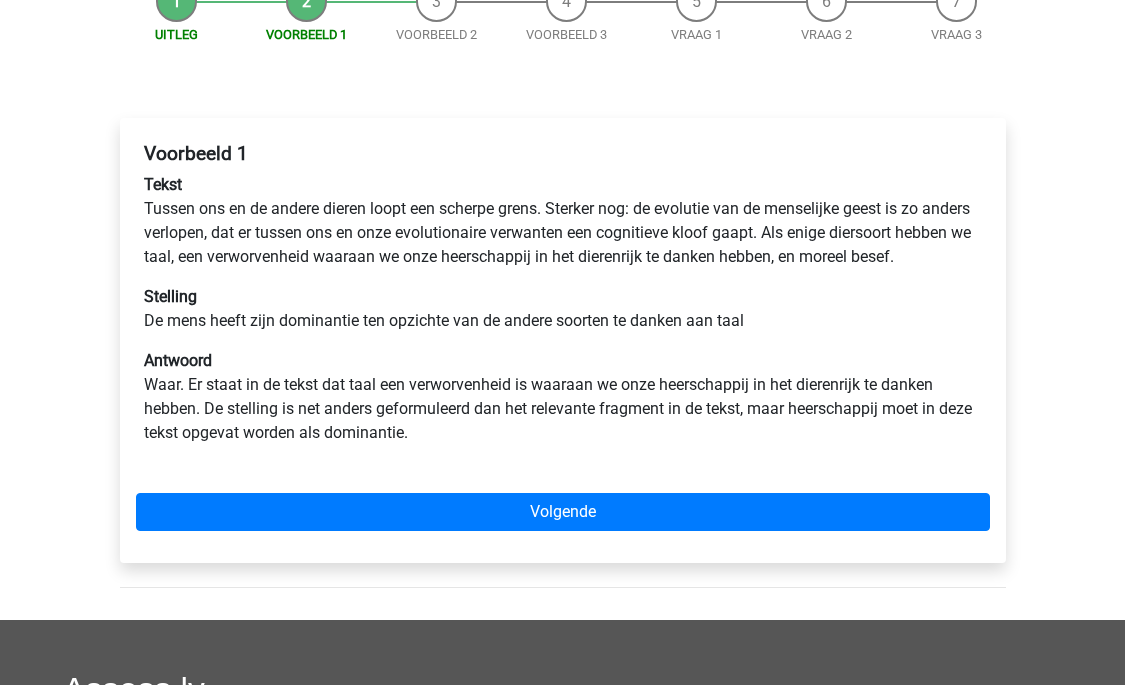 click on "Stelling De mens heeft zijn dominantie ten opzichte van de andere soorten te danken aan taal" at bounding box center [563, 309] 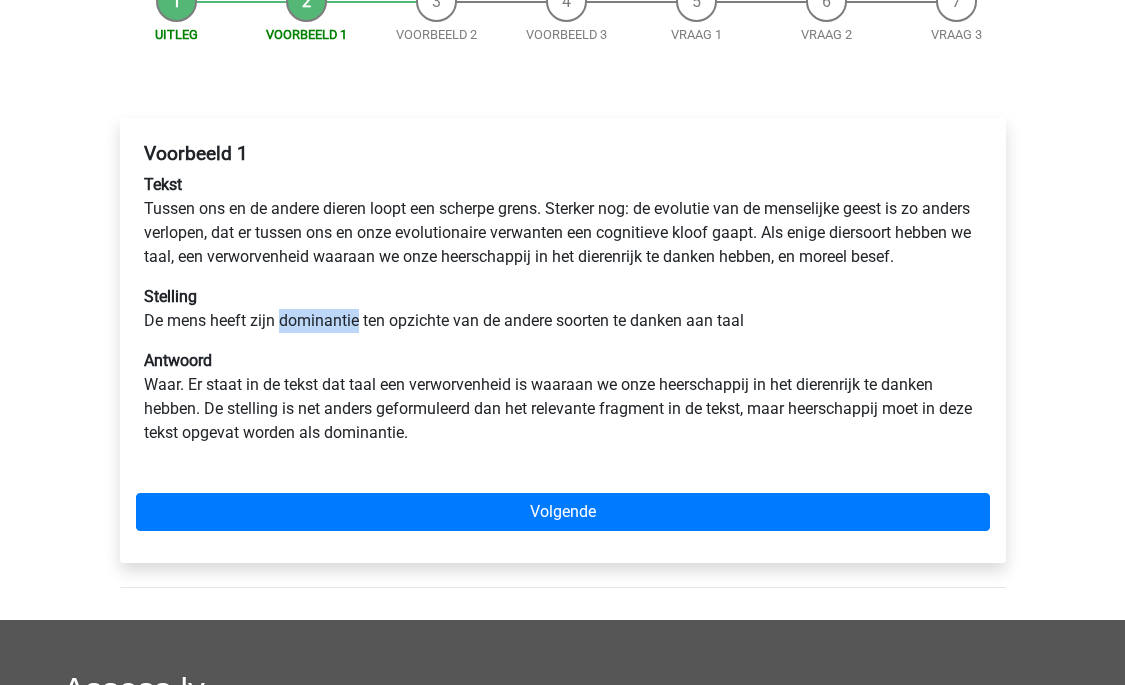 click on "Stelling De mens heeft zijn dominantie ten opzichte van de andere soorten te danken aan taal" at bounding box center [563, 309] 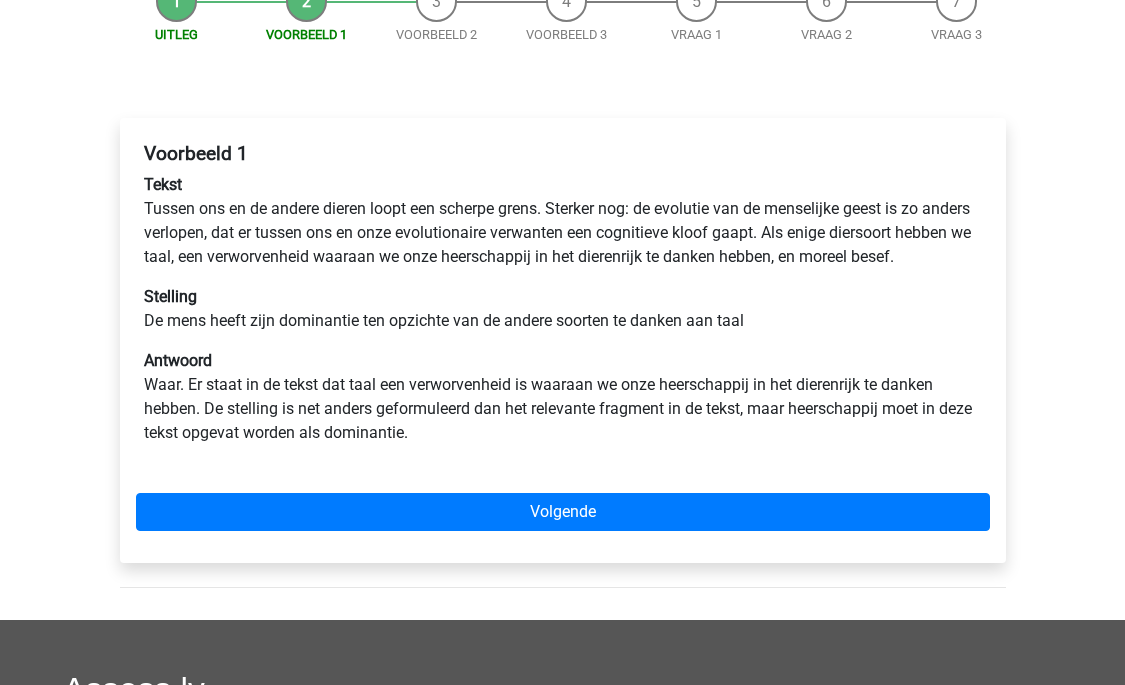 click on "Antwoord Waar. Er staat in de tekst dat taal een verworvenheid is waaraan we onze heerschappij in het dierenrijk te danken hebben. De stelling is net anders geformuleerd dan het relevante fragment in de tekst, maar heerschappij moet in deze tekst opgevat worden als dominantie." at bounding box center (563, 397) 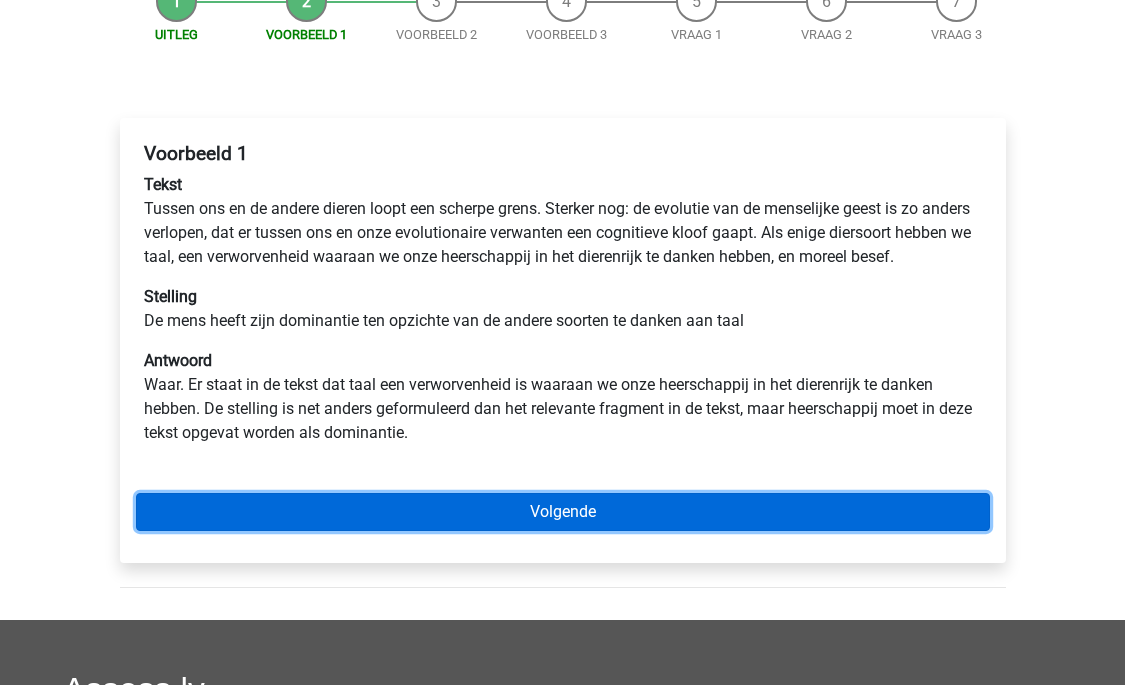 click on "Volgende" at bounding box center (563, 512) 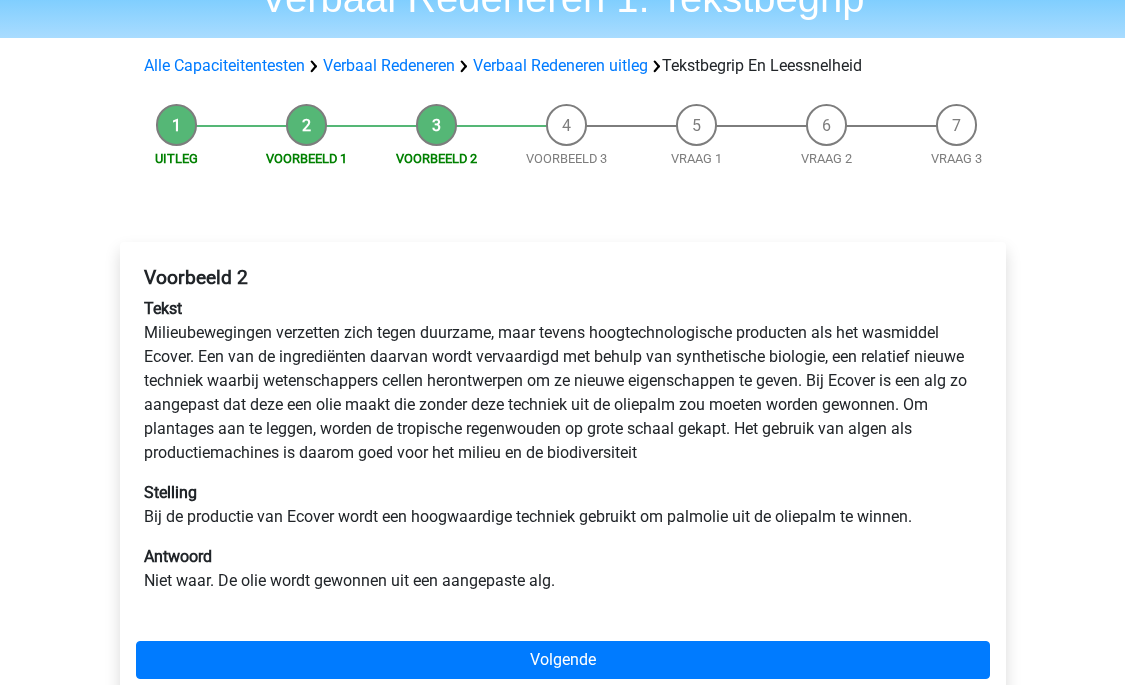 scroll, scrollTop: 108, scrollLeft: 0, axis: vertical 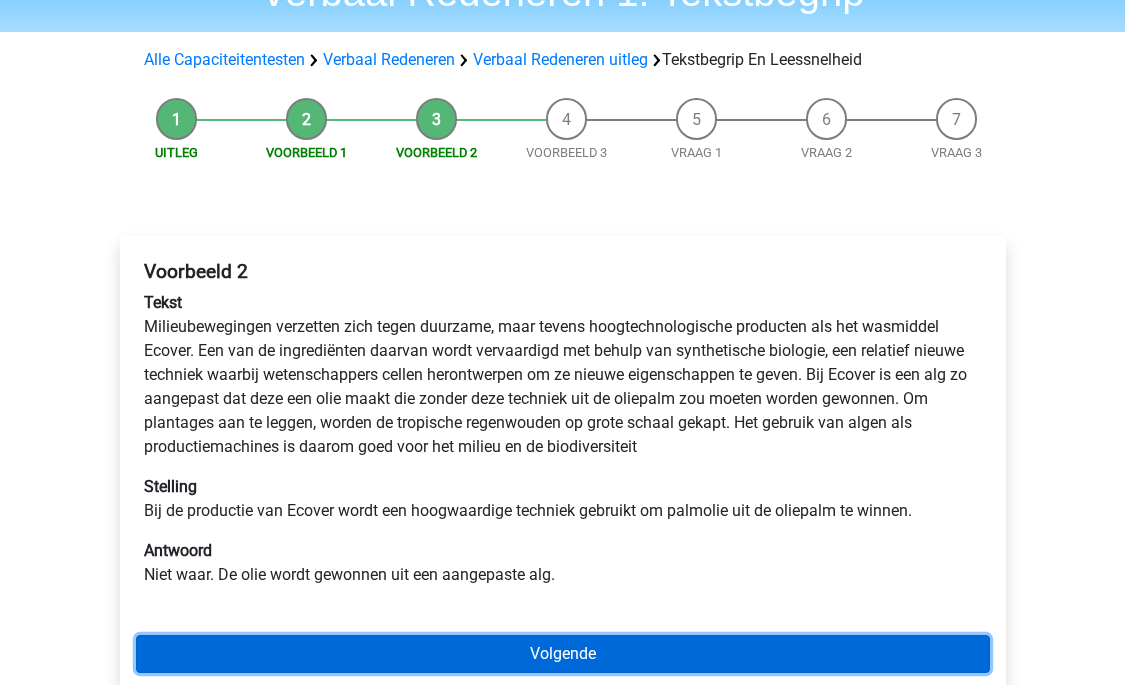 click on "Volgende" at bounding box center (563, 654) 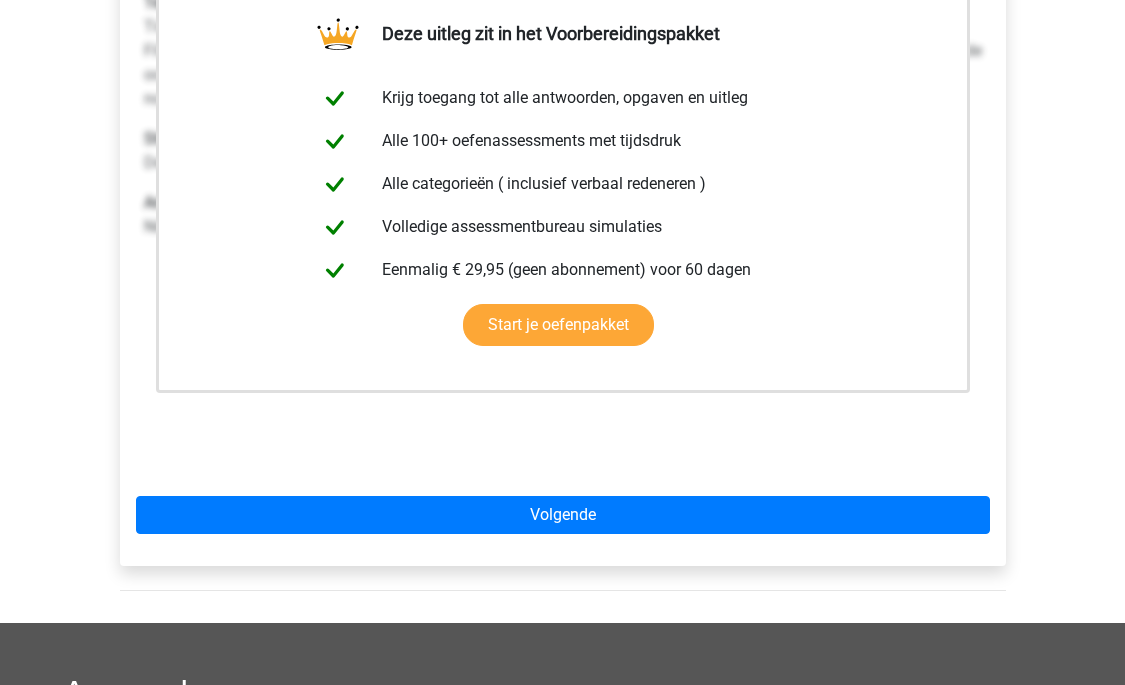 scroll, scrollTop: 424, scrollLeft: 0, axis: vertical 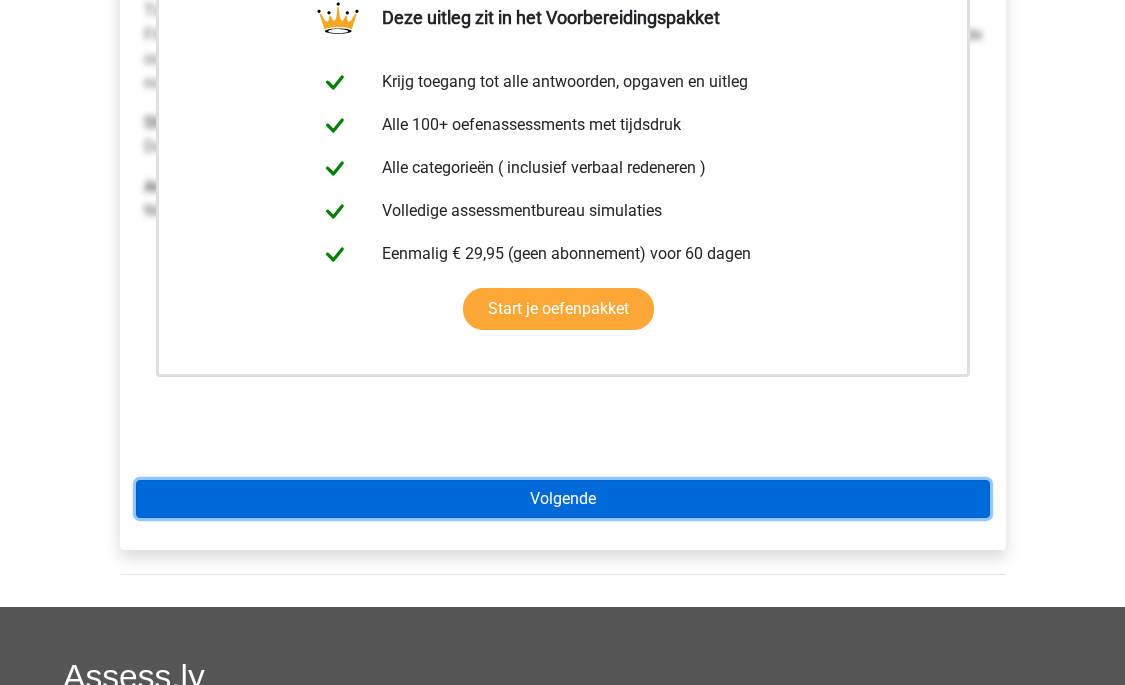 click on "Volgende" at bounding box center (563, 499) 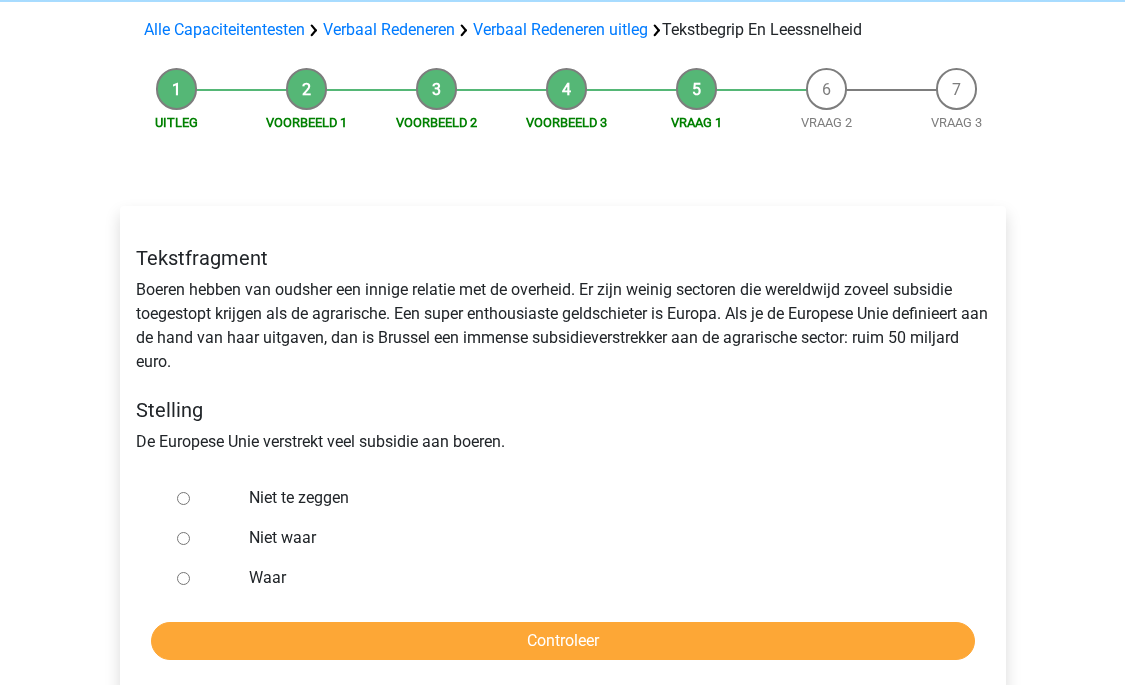scroll, scrollTop: 143, scrollLeft: 0, axis: vertical 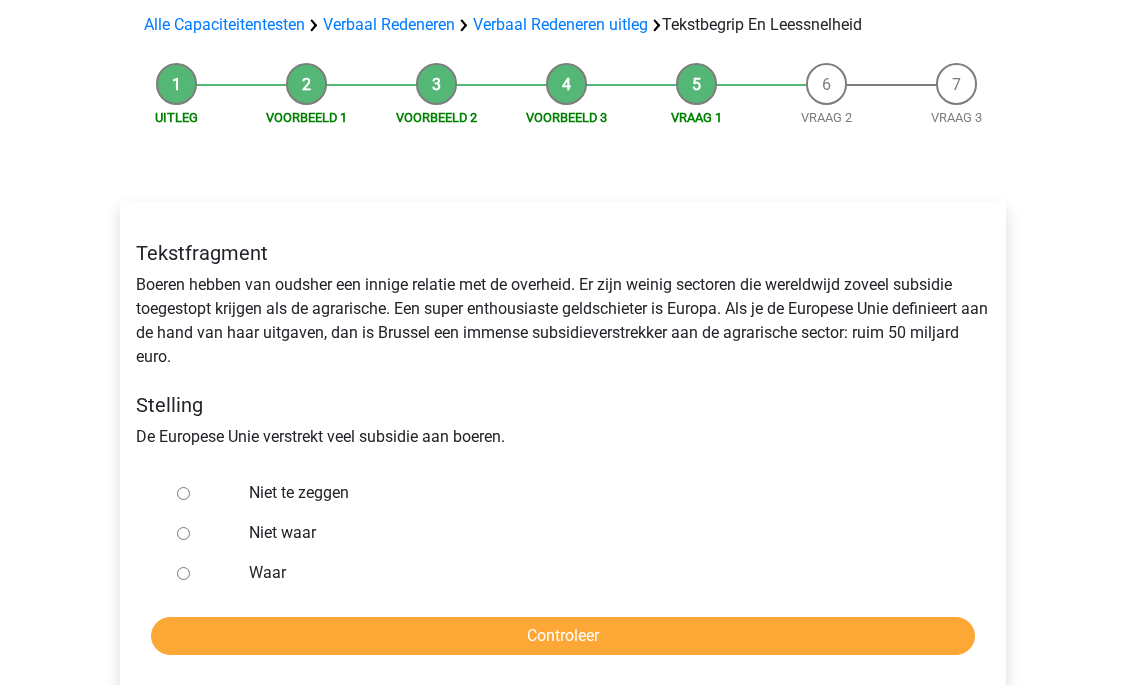 click on "Waar" at bounding box center [595, 573] 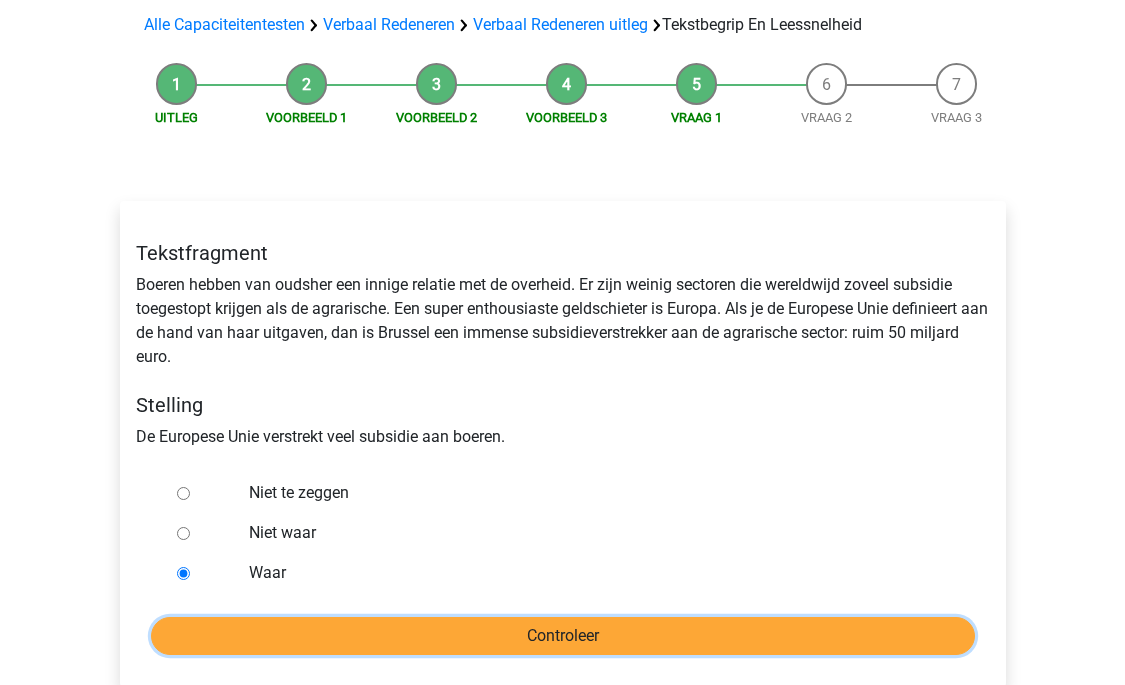 click on "Controleer" at bounding box center [563, 636] 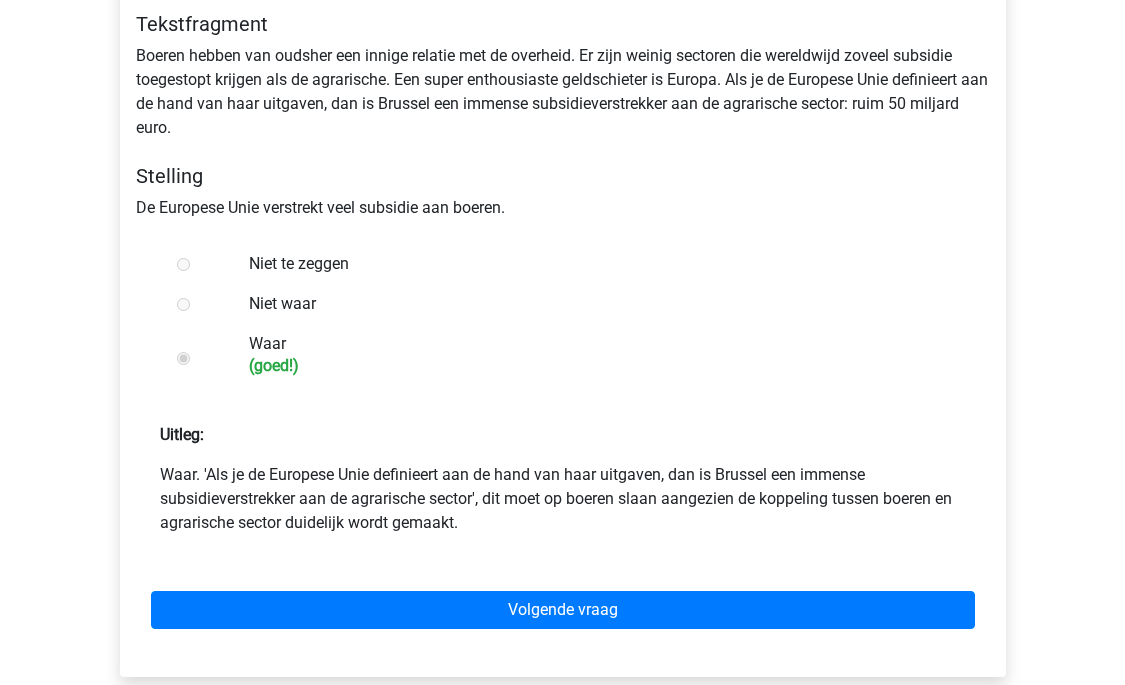 scroll, scrollTop: 374, scrollLeft: 0, axis: vertical 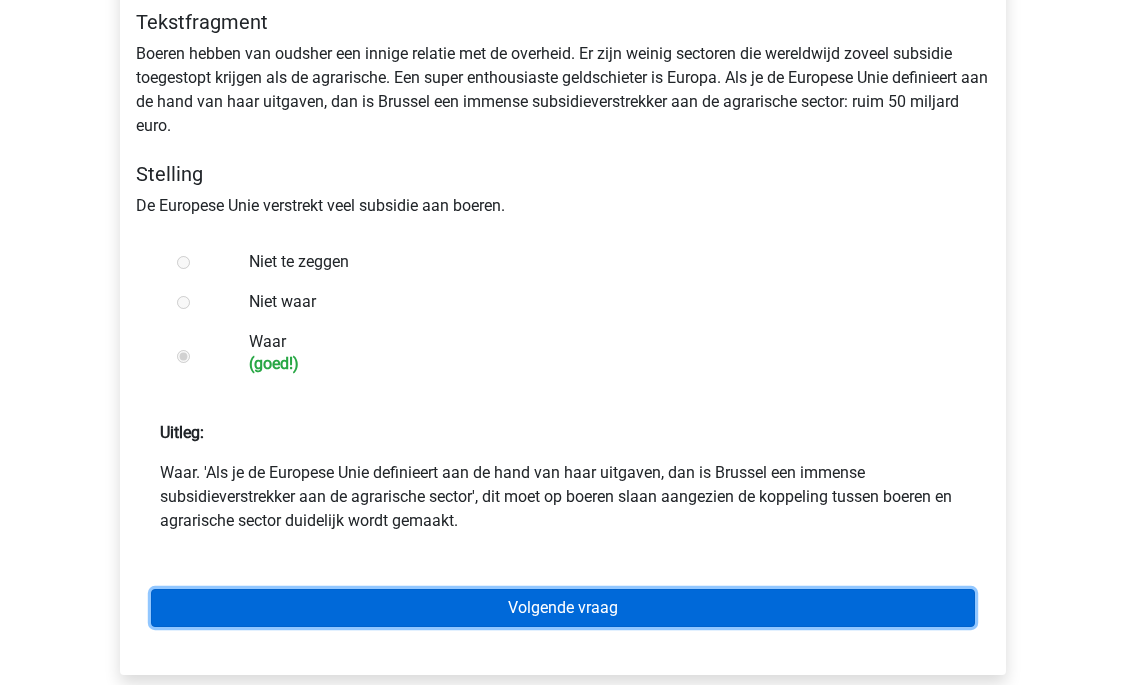 click on "Volgende vraag" at bounding box center (563, 608) 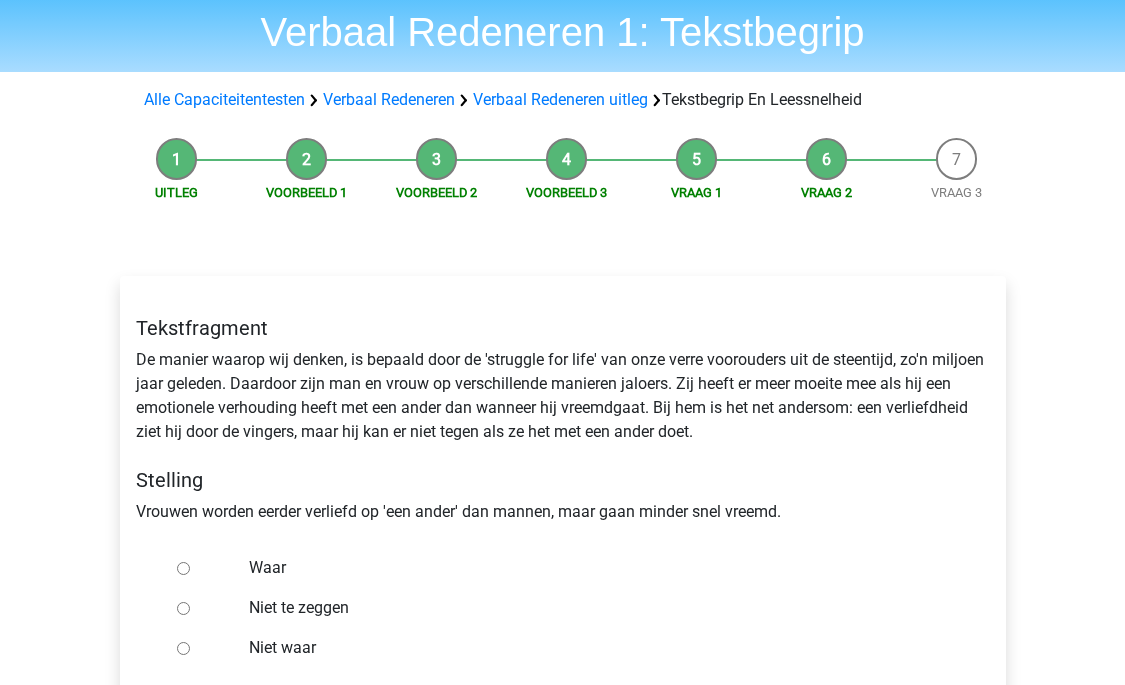 scroll, scrollTop: 73, scrollLeft: 0, axis: vertical 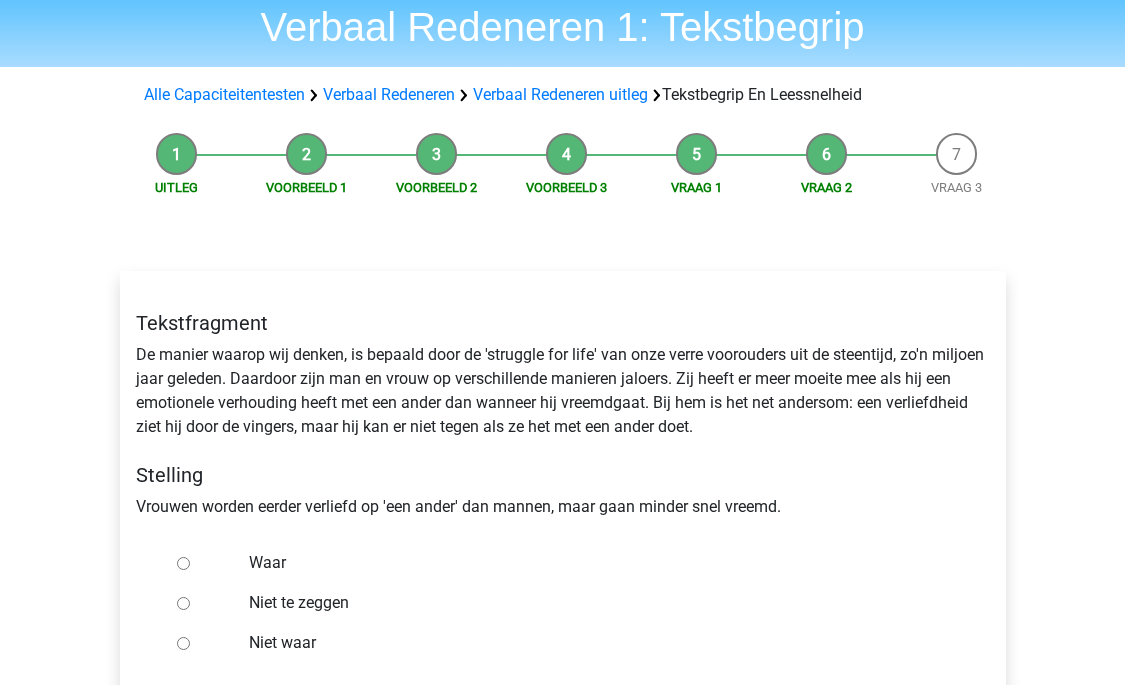 click on "Niet te zeggen" at bounding box center [595, 603] 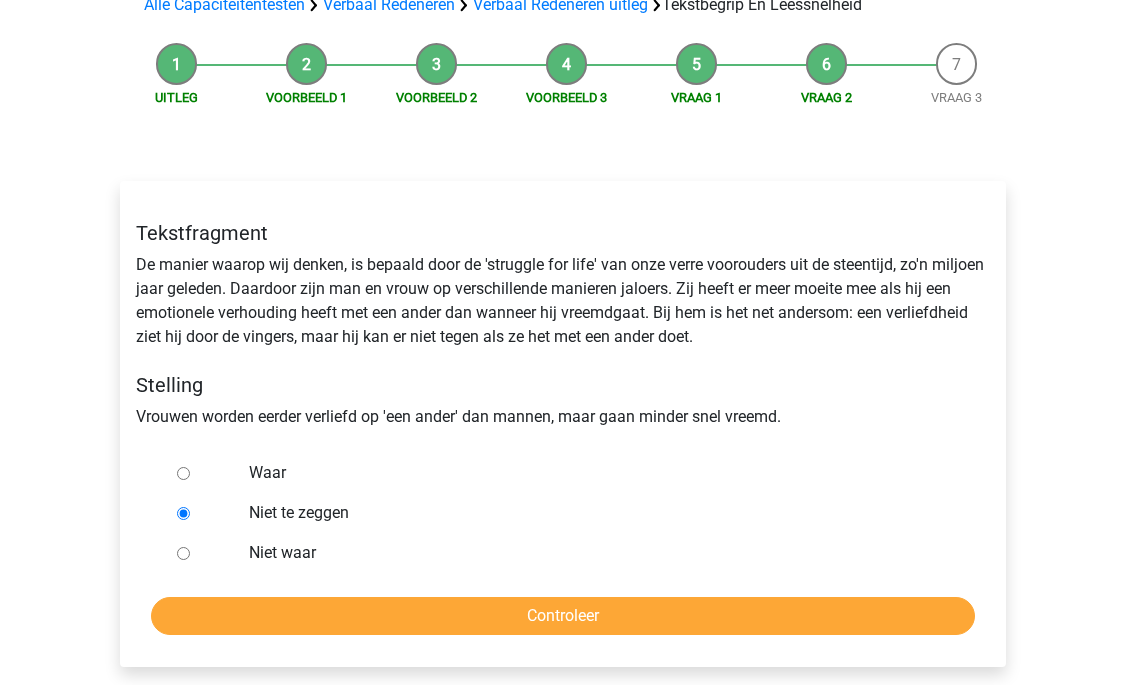 scroll, scrollTop: 169, scrollLeft: 0, axis: vertical 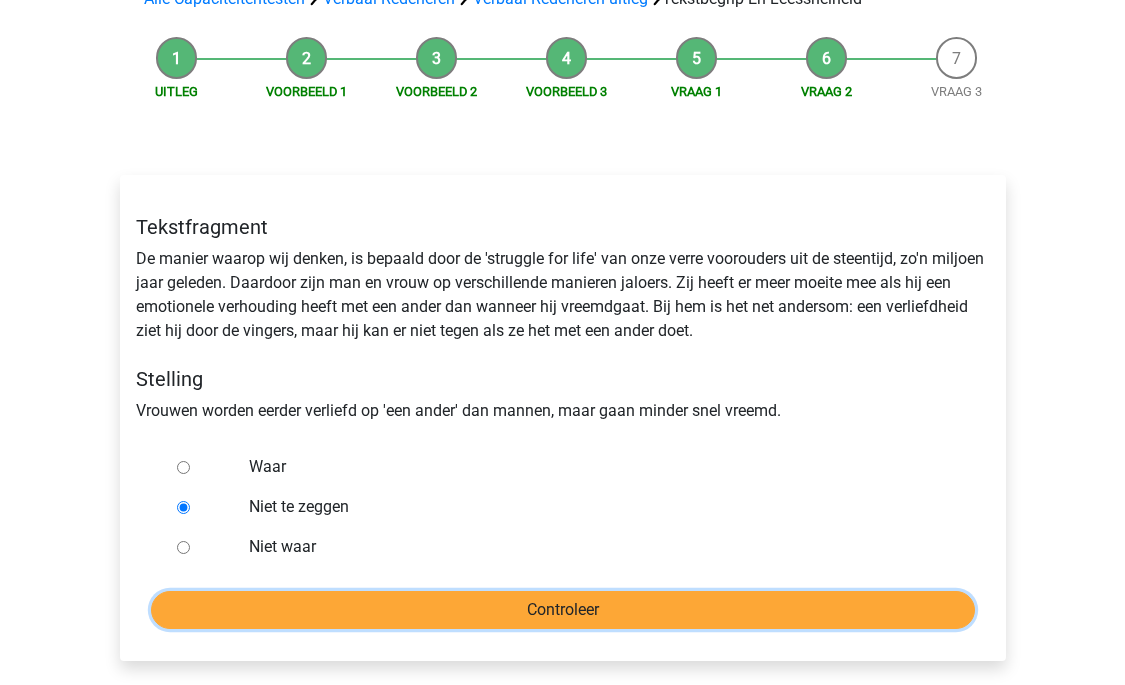 click on "Controleer" at bounding box center [563, 610] 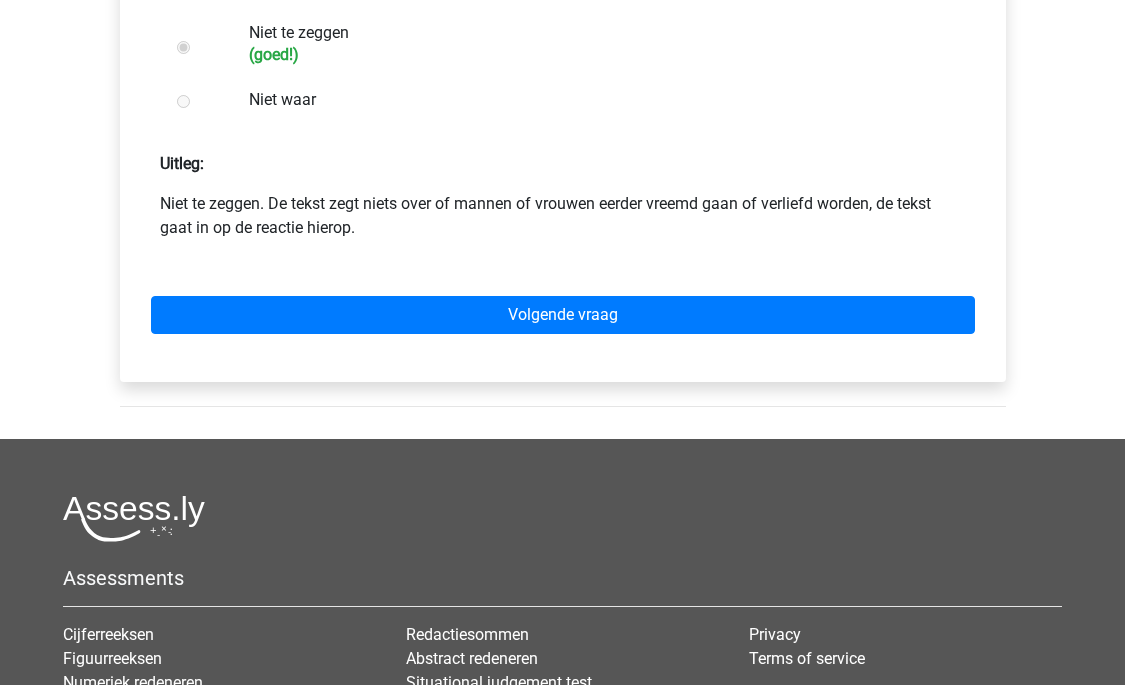 scroll, scrollTop: 637, scrollLeft: 0, axis: vertical 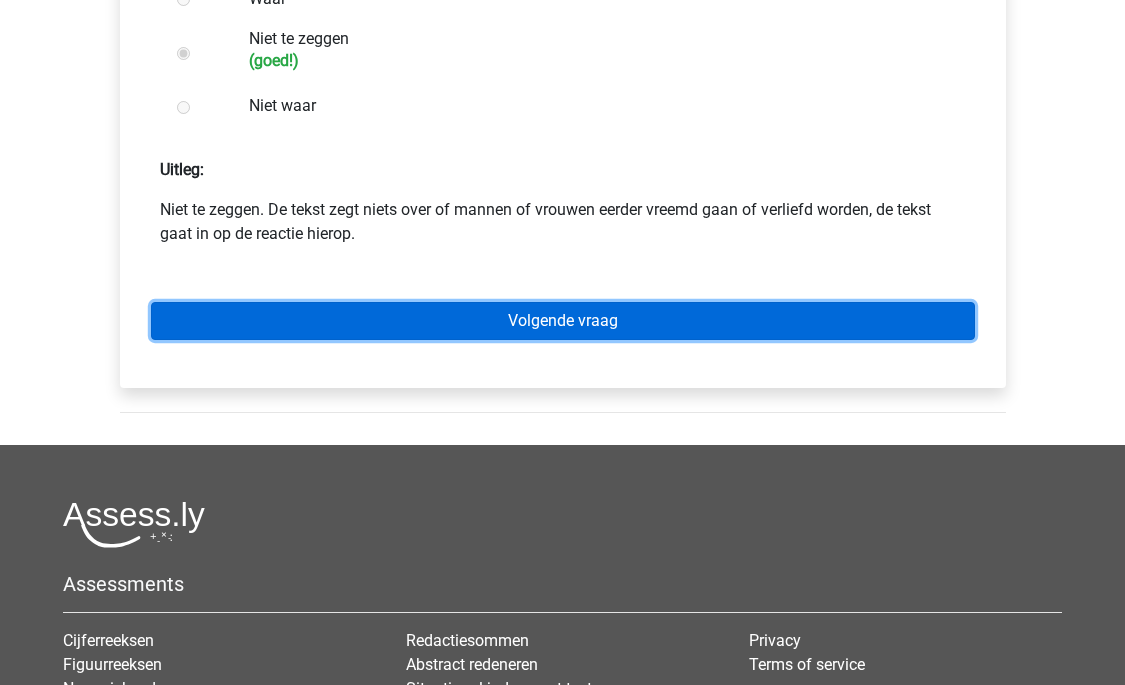 click on "Volgende vraag" at bounding box center (563, 321) 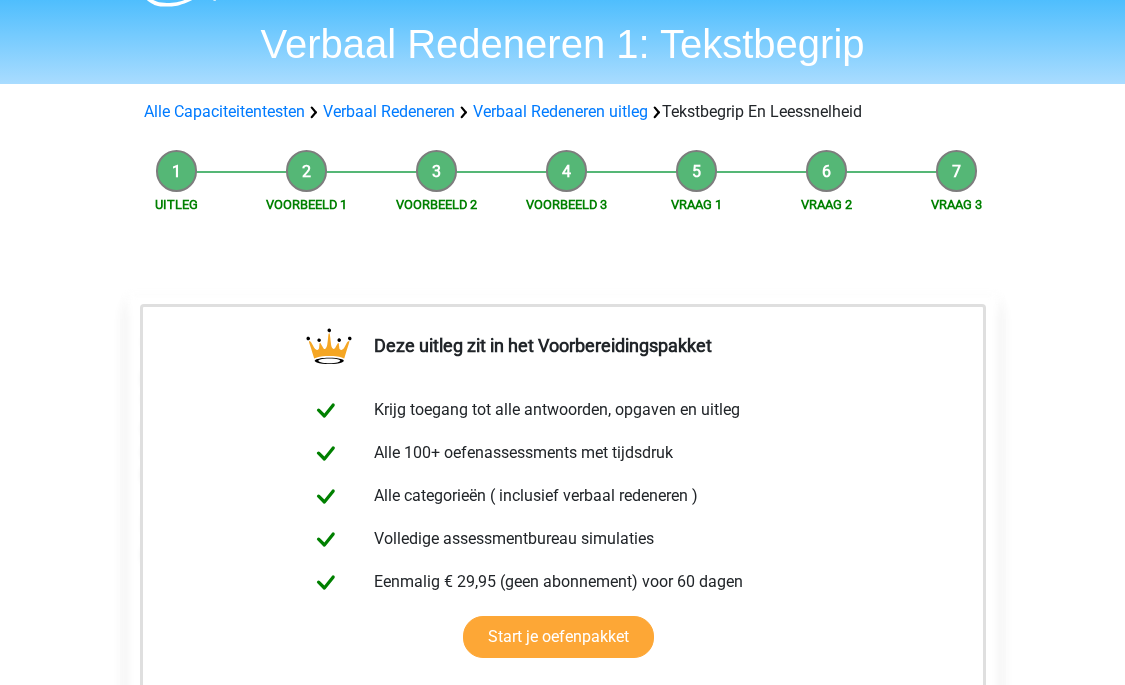 scroll, scrollTop: 0, scrollLeft: 0, axis: both 